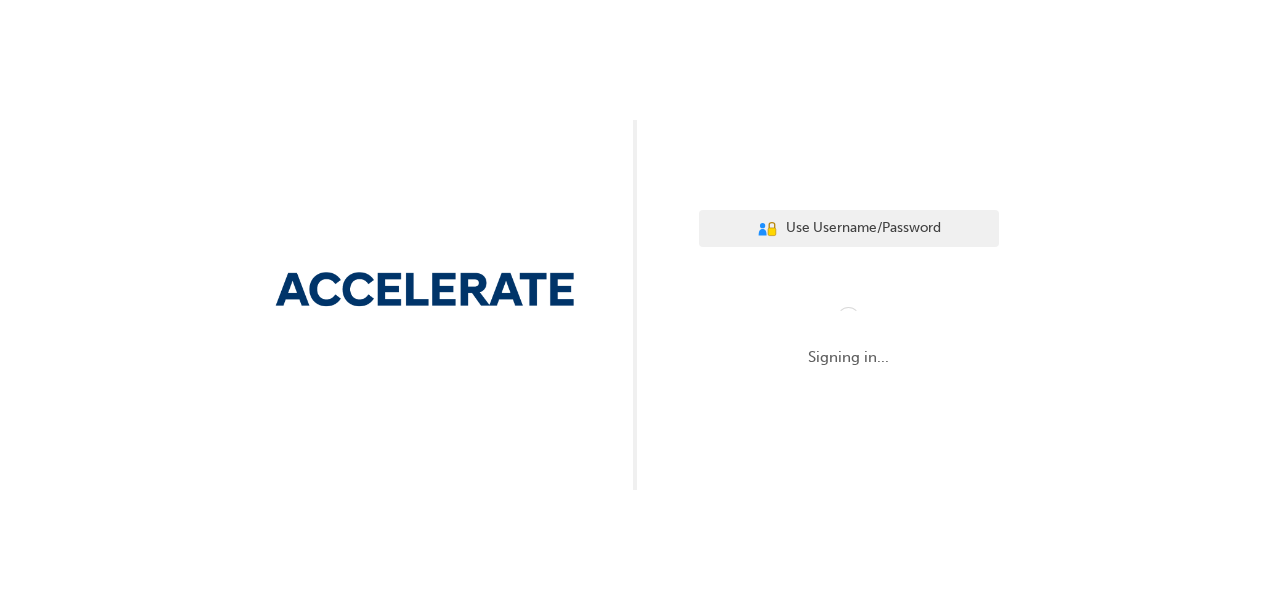 scroll, scrollTop: 0, scrollLeft: 0, axis: both 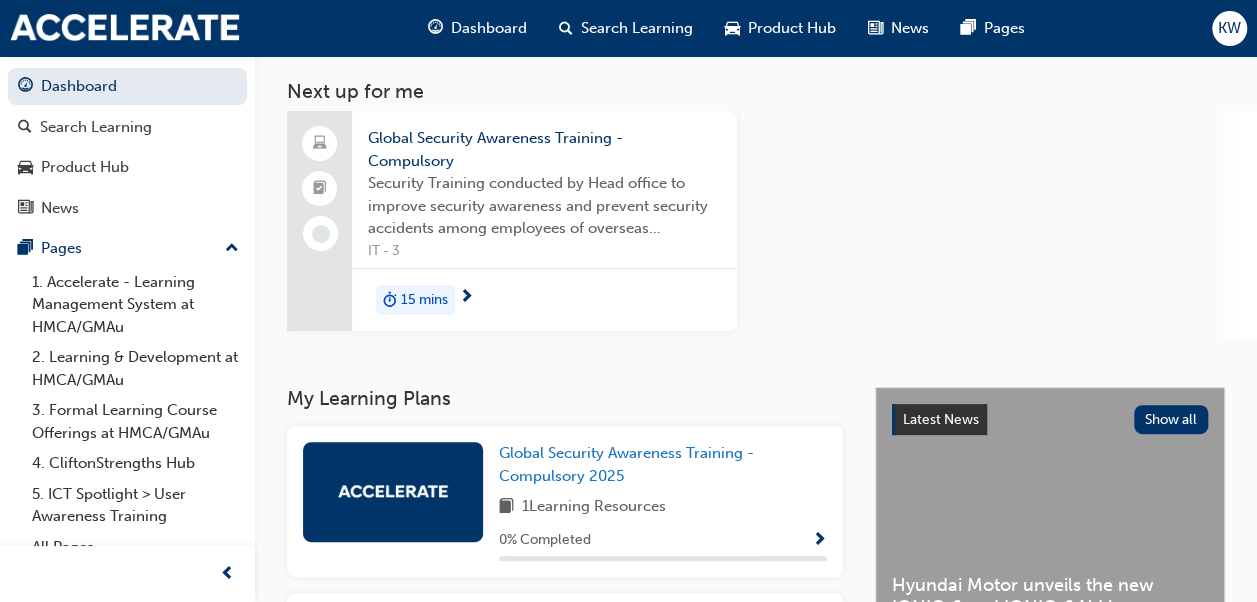 click at bounding box center [393, 491] 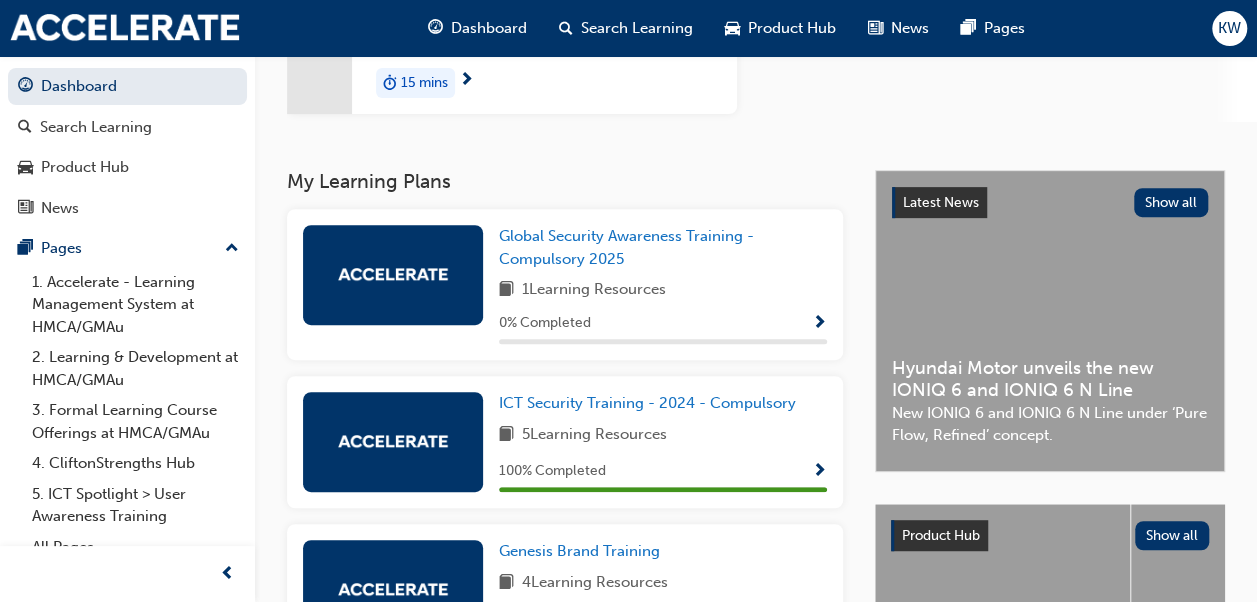 scroll, scrollTop: 200, scrollLeft: 0, axis: vertical 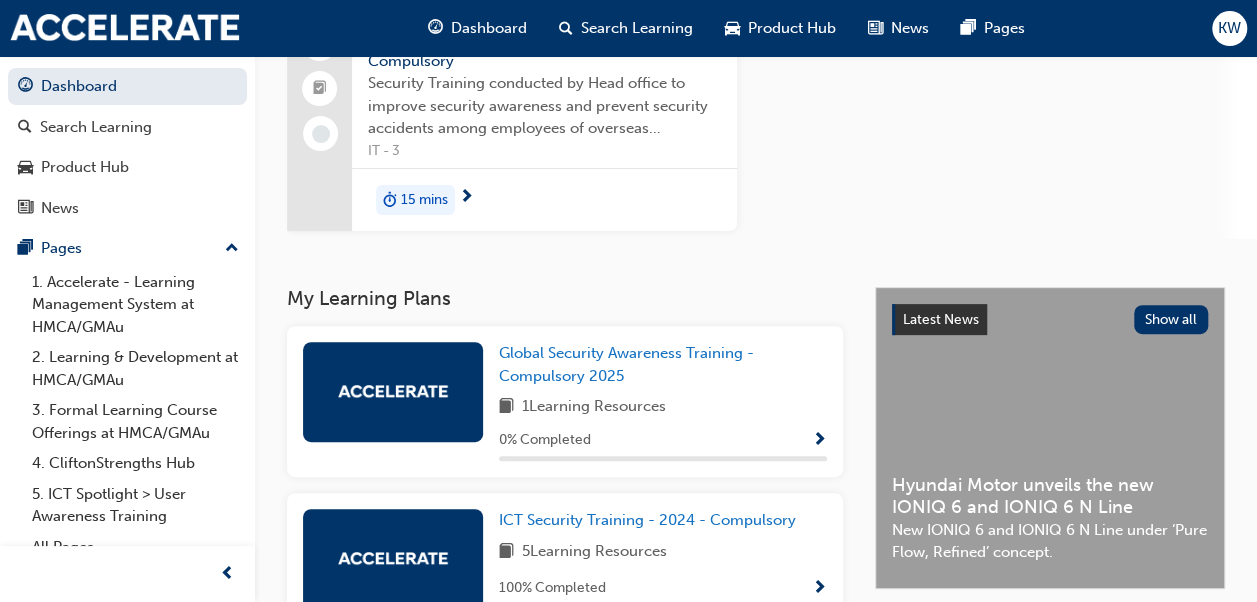 click at bounding box center [819, 441] 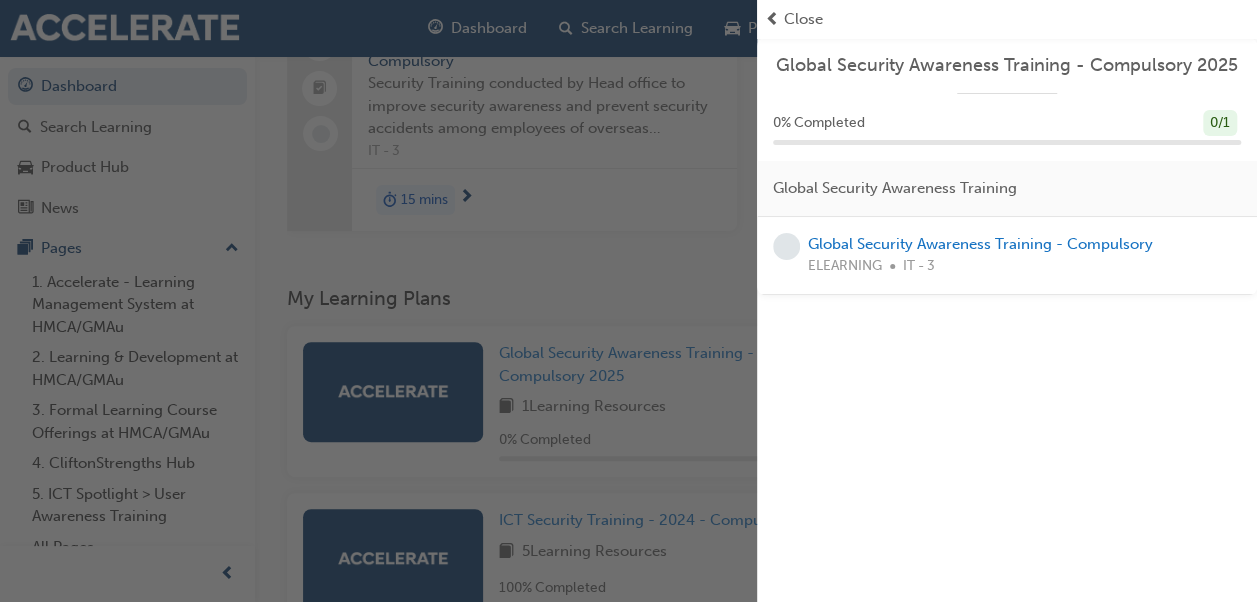 click on "Close" at bounding box center [803, 19] 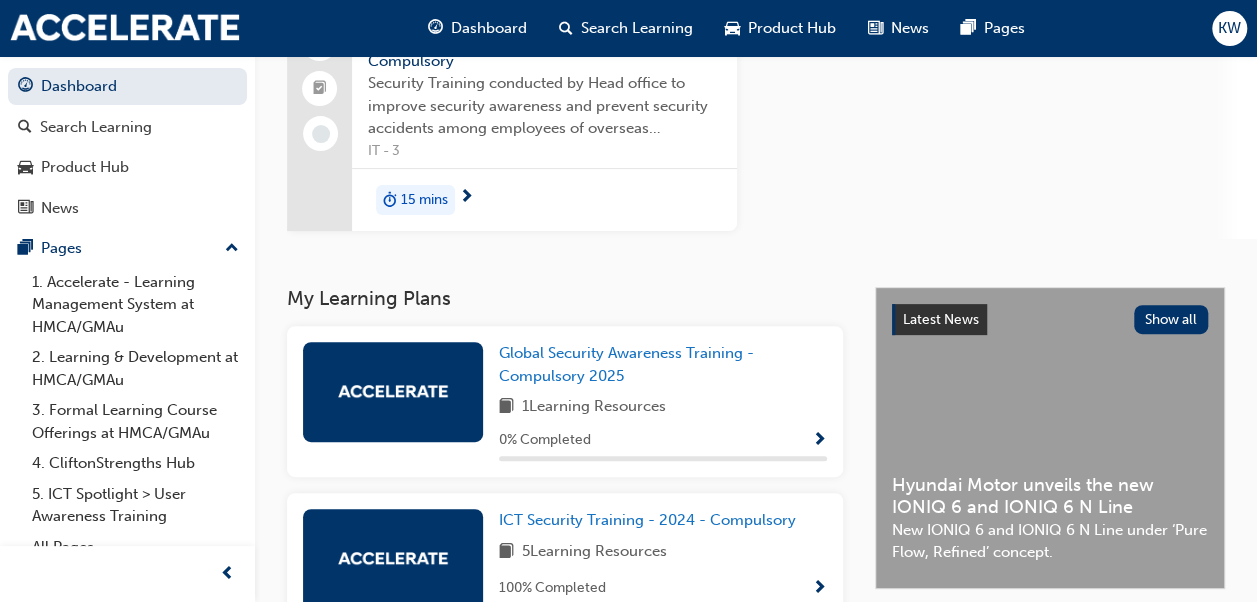 click at bounding box center (393, 391) 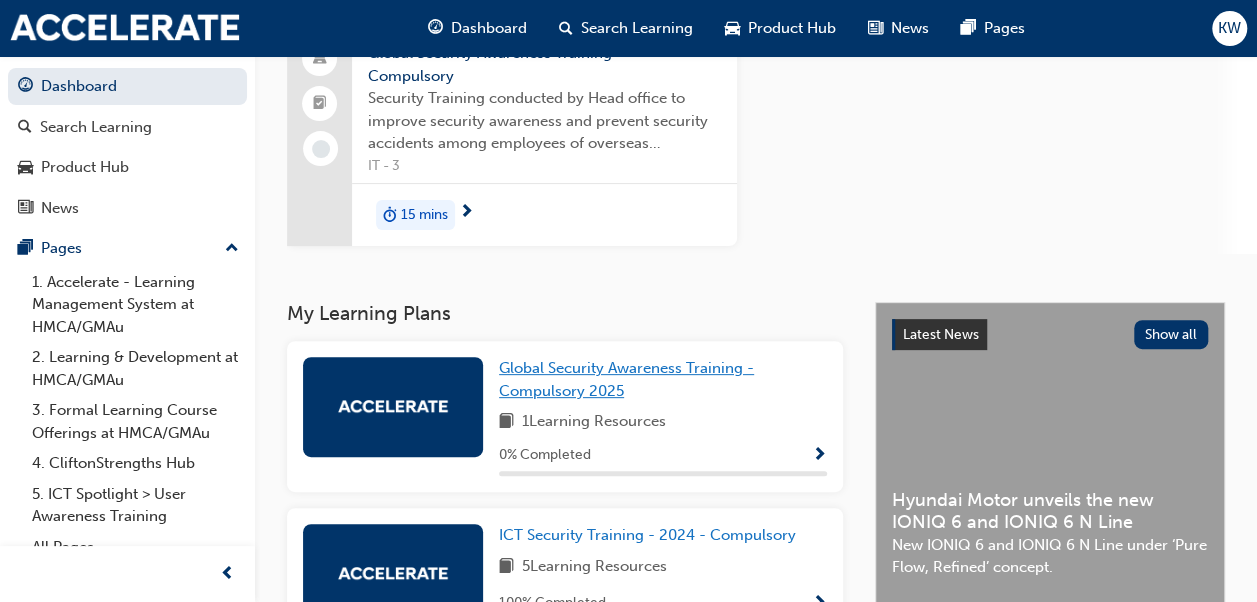 scroll, scrollTop: 0, scrollLeft: 0, axis: both 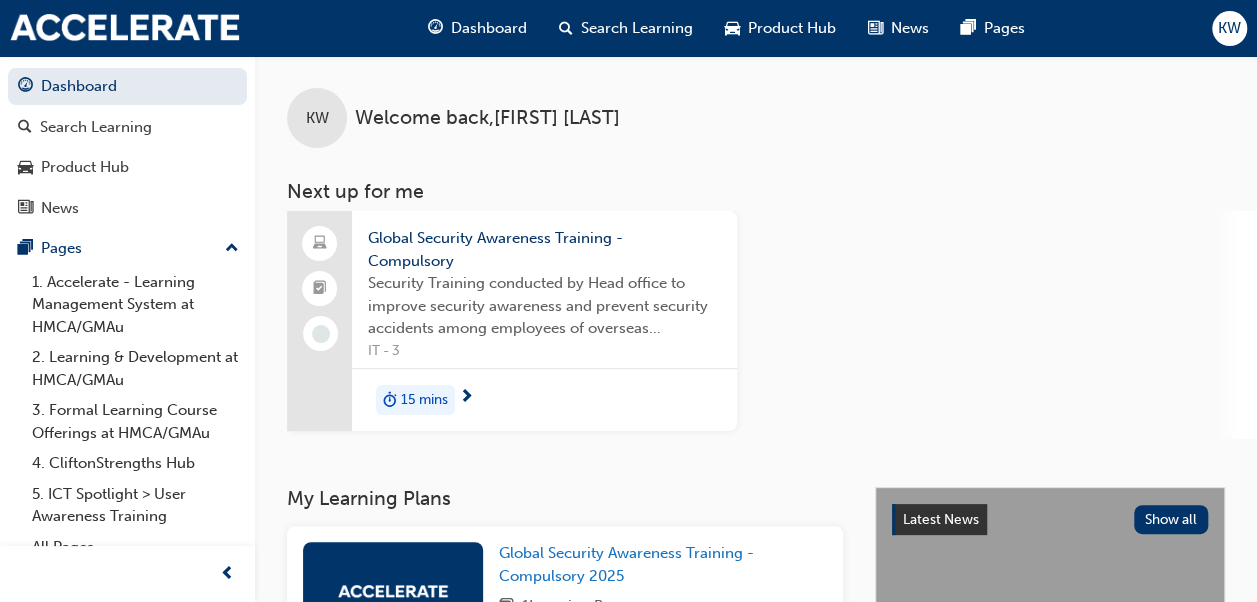 click on "Security Training conducted by Head office to improve security awareness and prevent security accidents among employees of overseas corporations." at bounding box center [544, 306] 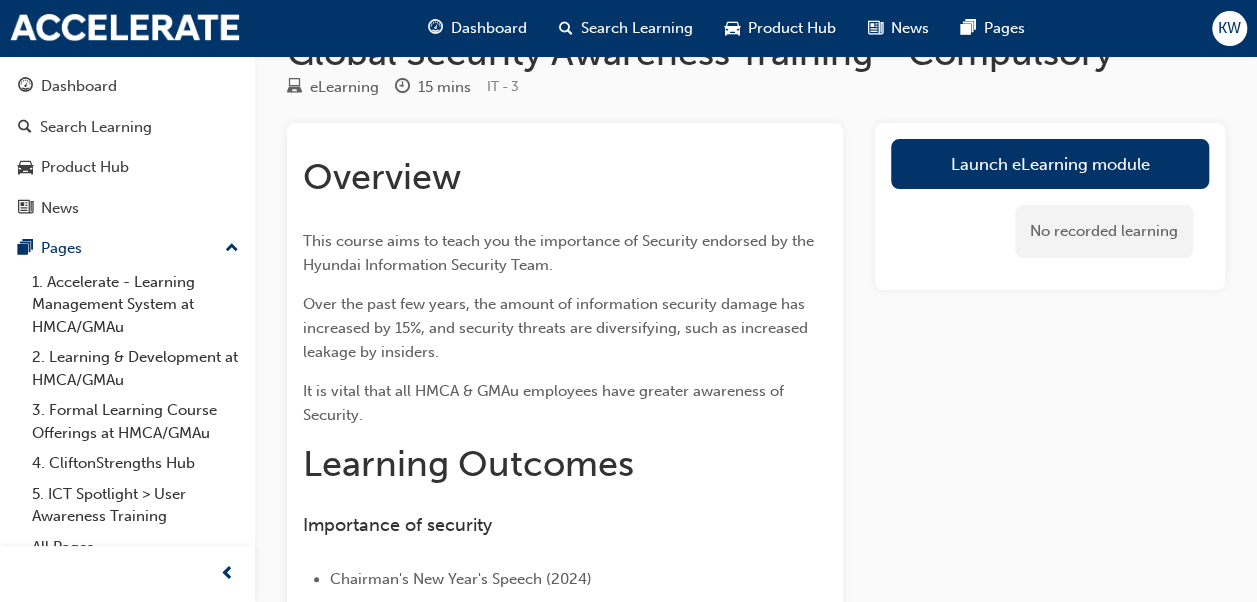 scroll, scrollTop: 100, scrollLeft: 0, axis: vertical 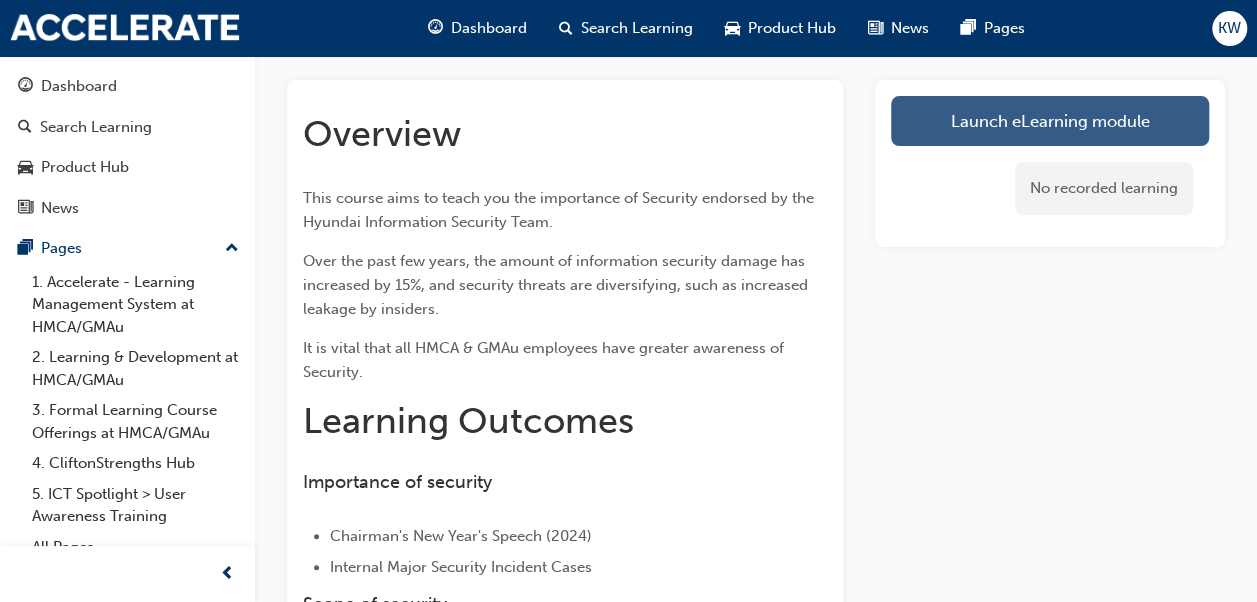 click on "Launch eLearning module" at bounding box center [1050, 121] 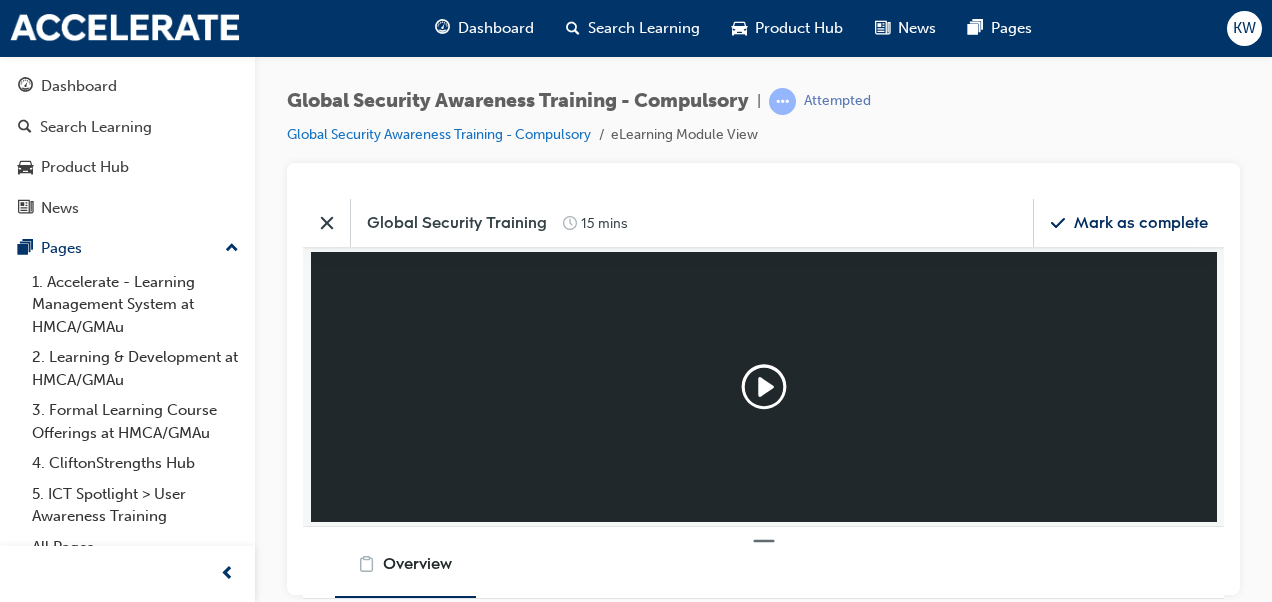 scroll, scrollTop: 0, scrollLeft: 0, axis: both 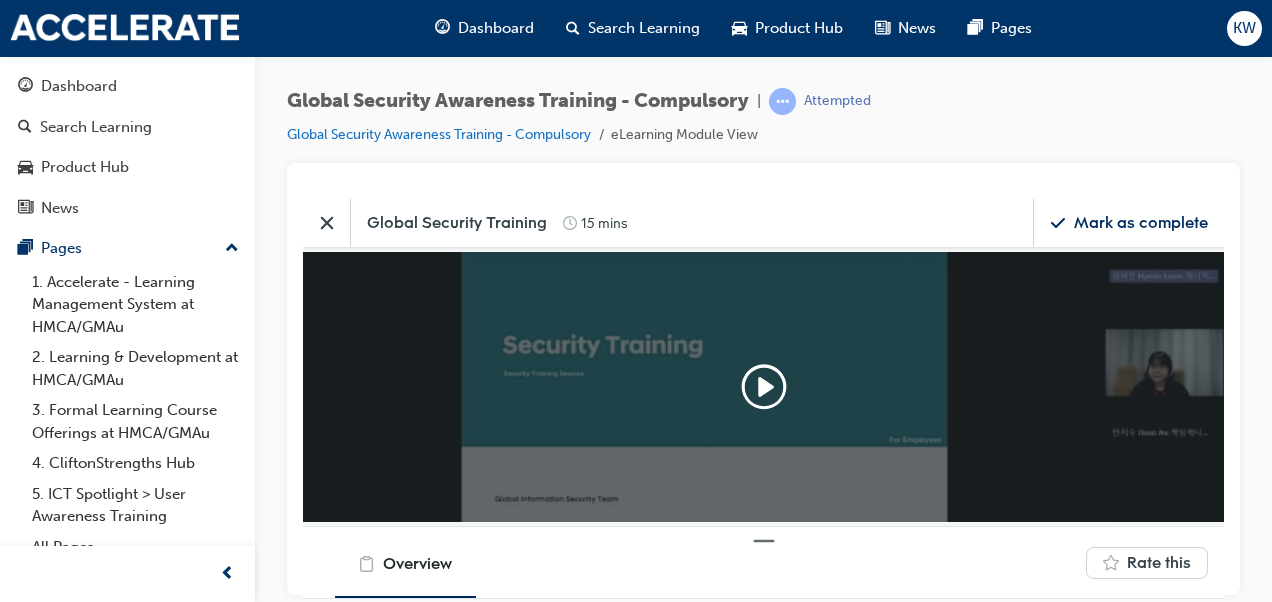 click 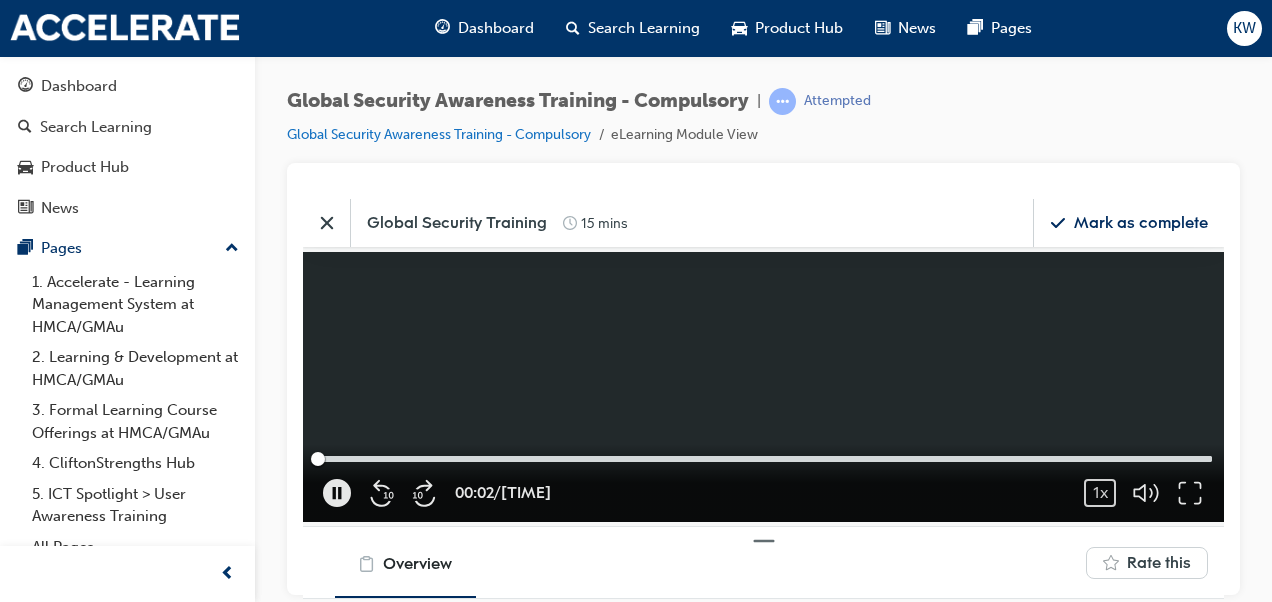 type 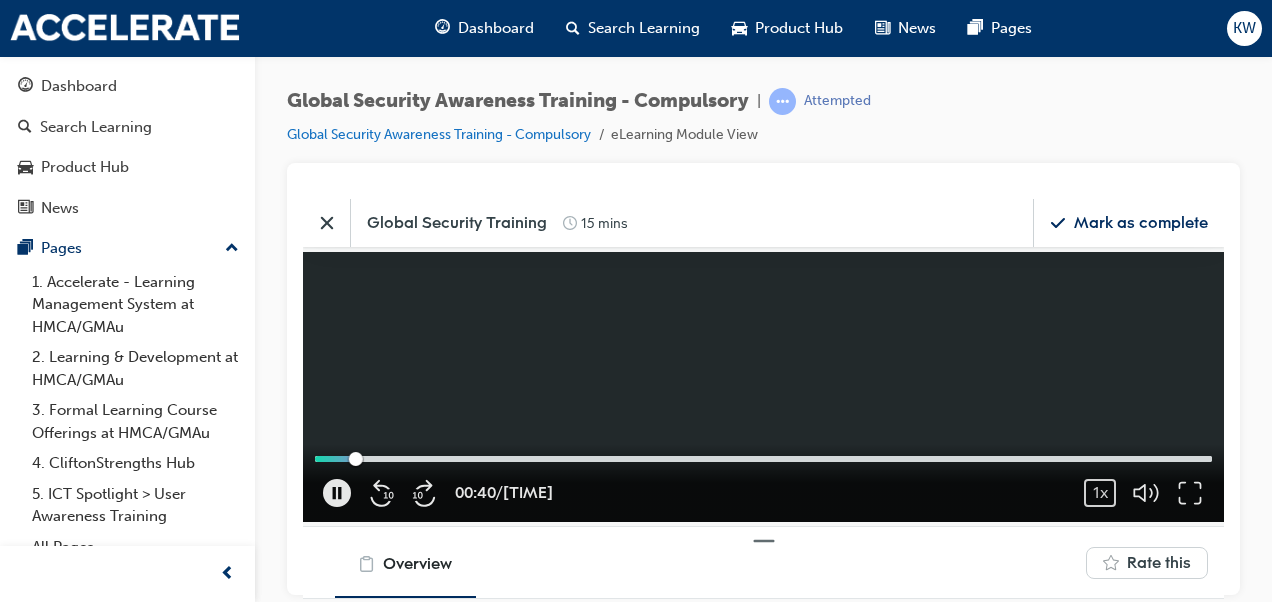 drag, startPoint x: 1183, startPoint y: 488, endPoint x: 1187, endPoint y: 562, distance: 74.10803 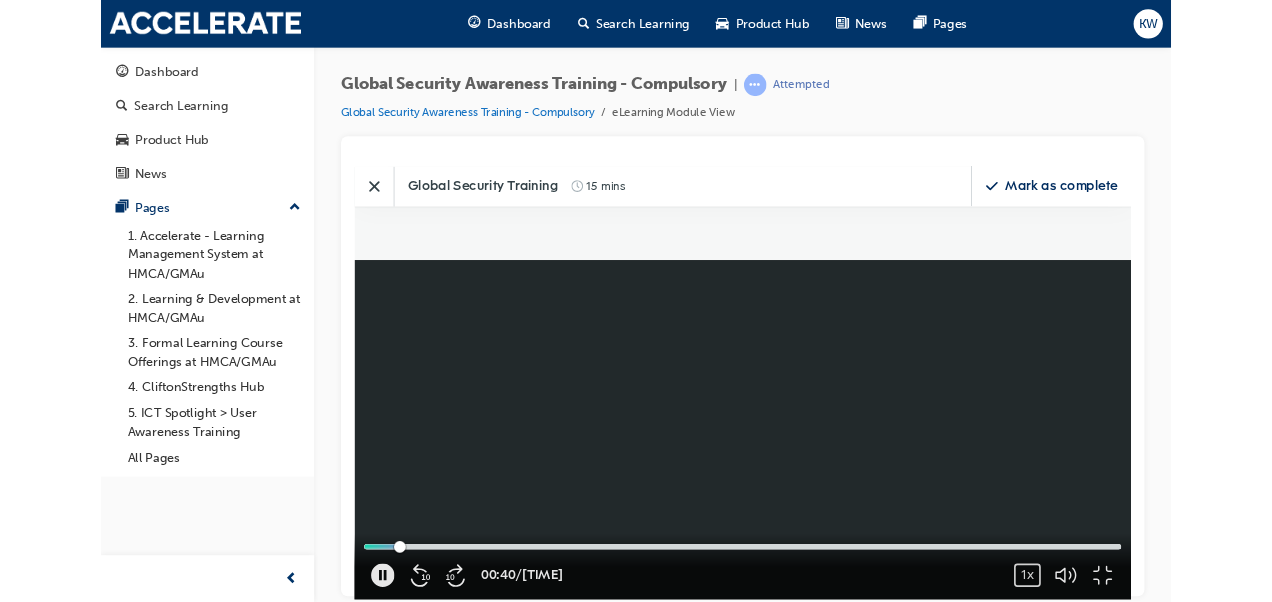 scroll, scrollTop: 502, scrollLeft: 1310, axis: both 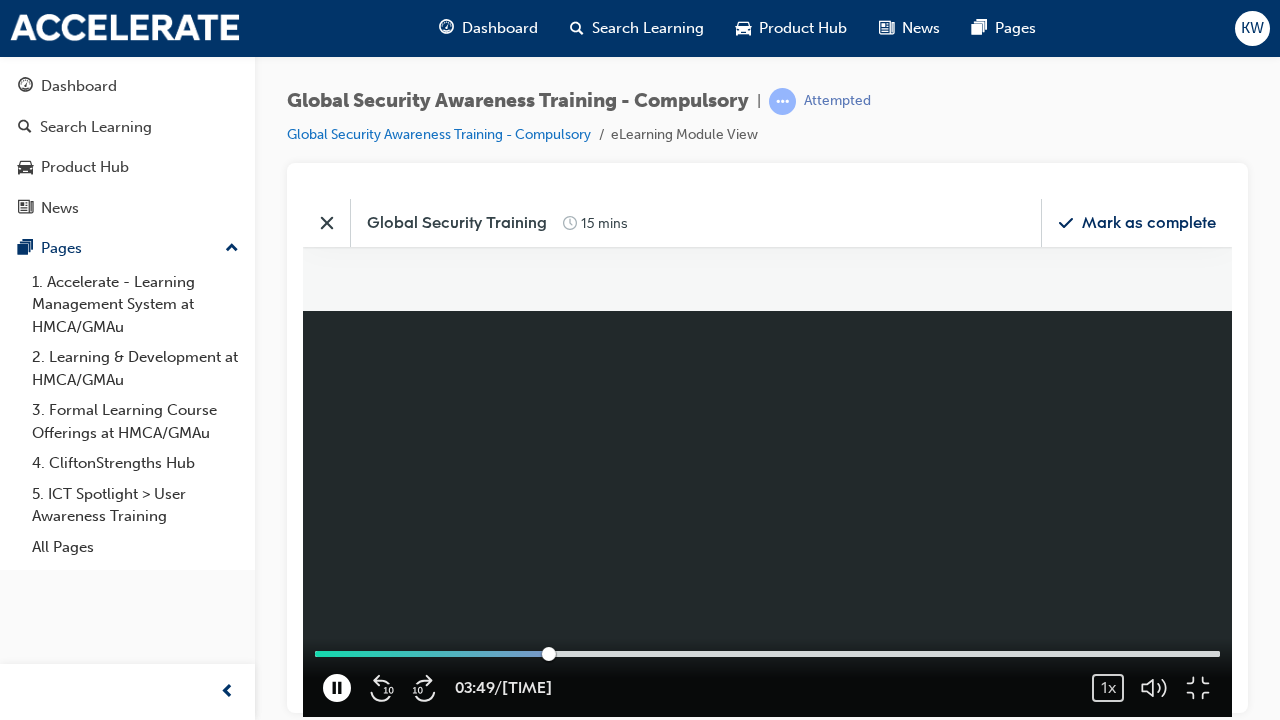 click 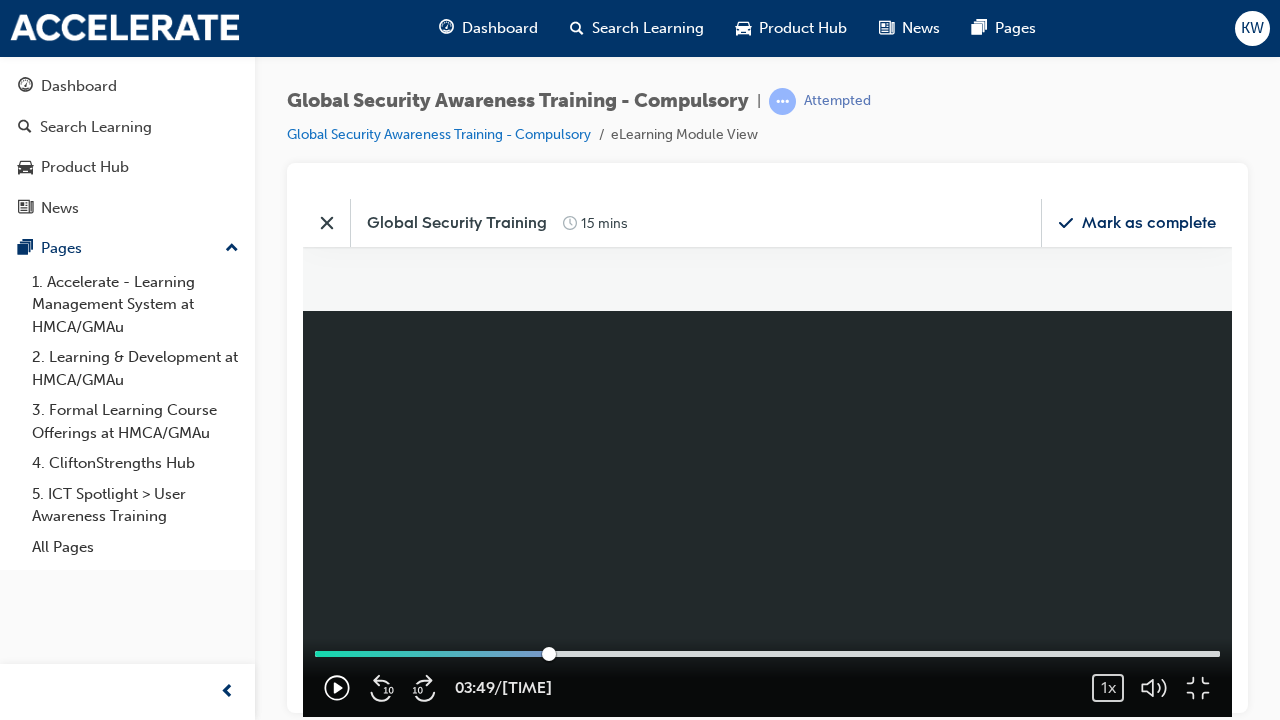click 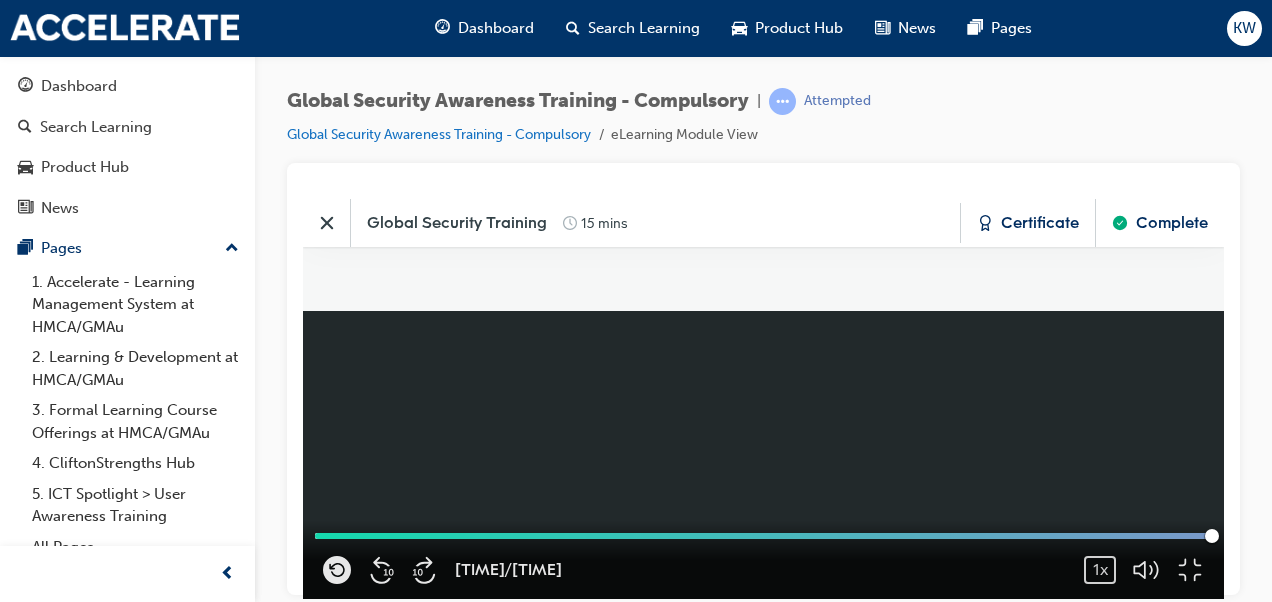 scroll, scrollTop: 9, scrollLeft: 9, axis: both 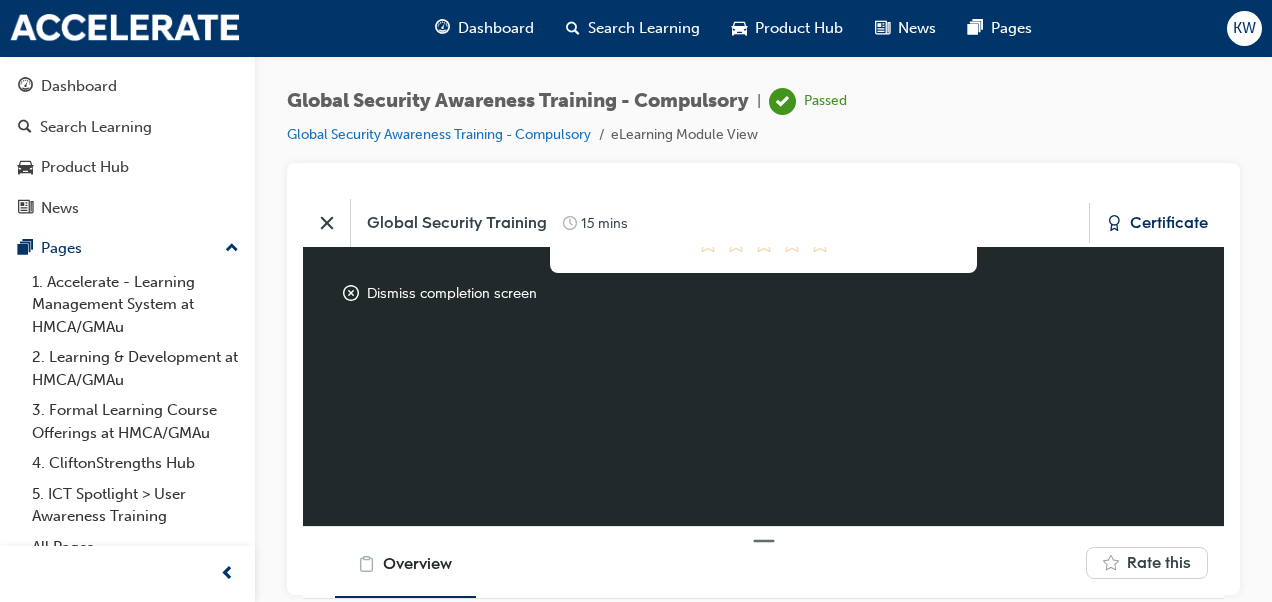 click 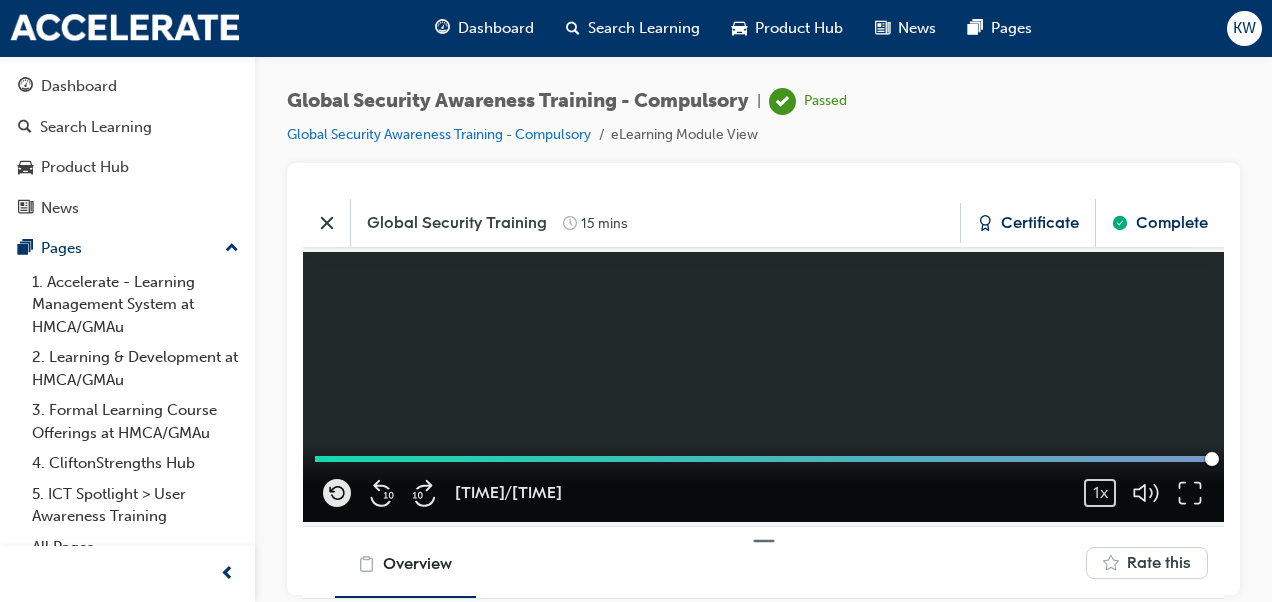 click 